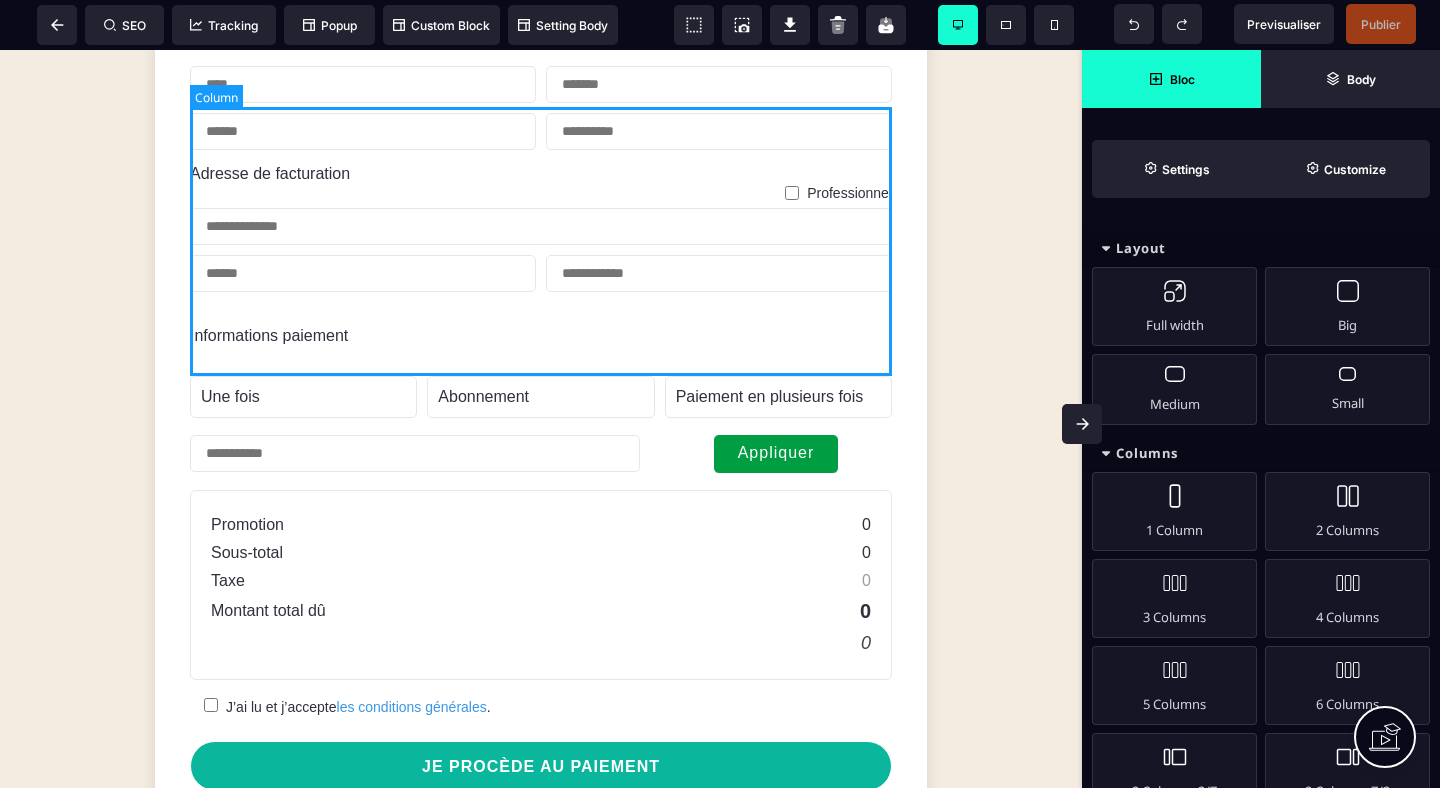 scroll, scrollTop: 435, scrollLeft: 0, axis: vertical 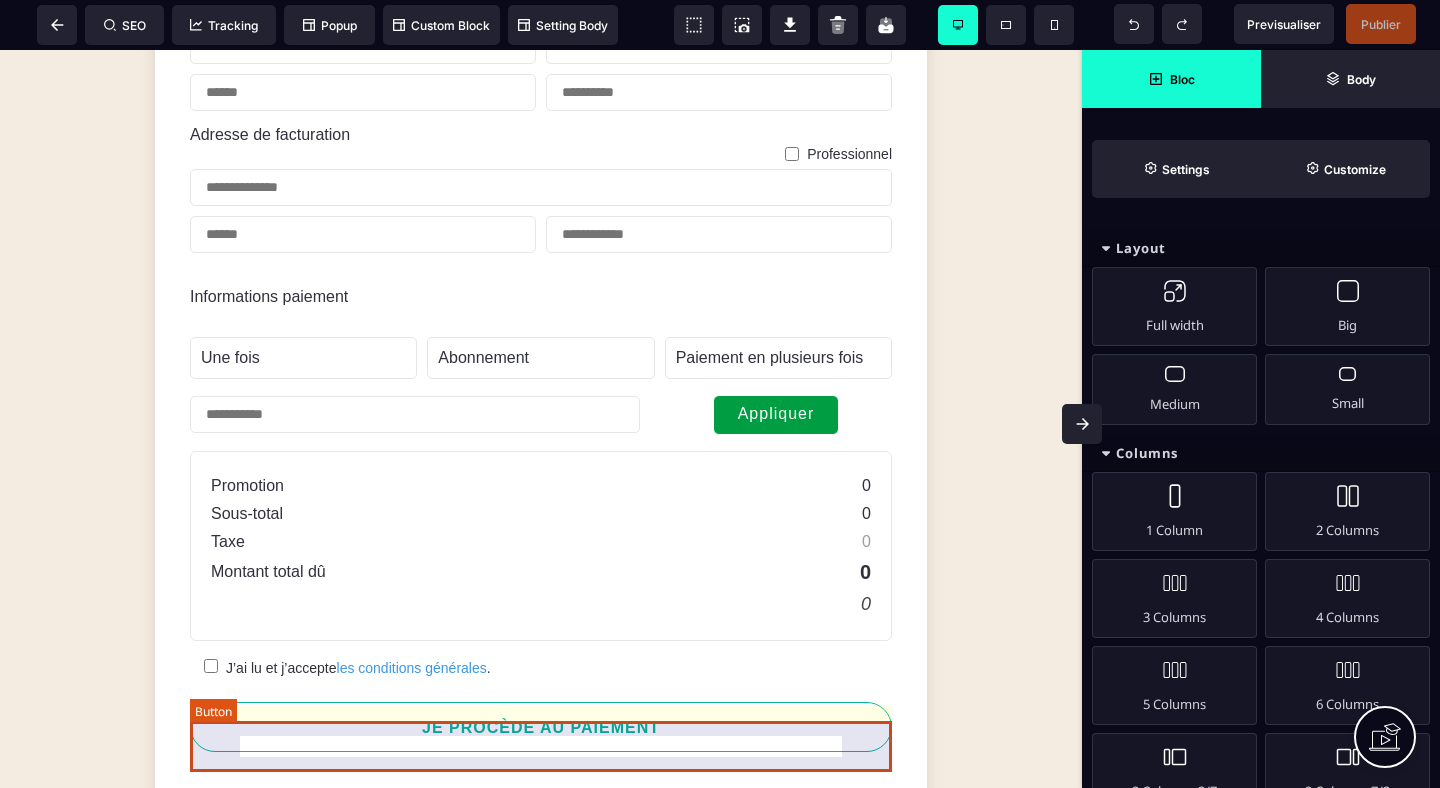 click on "JE PROCÈDE AU PAIEMENT" at bounding box center [541, 727] 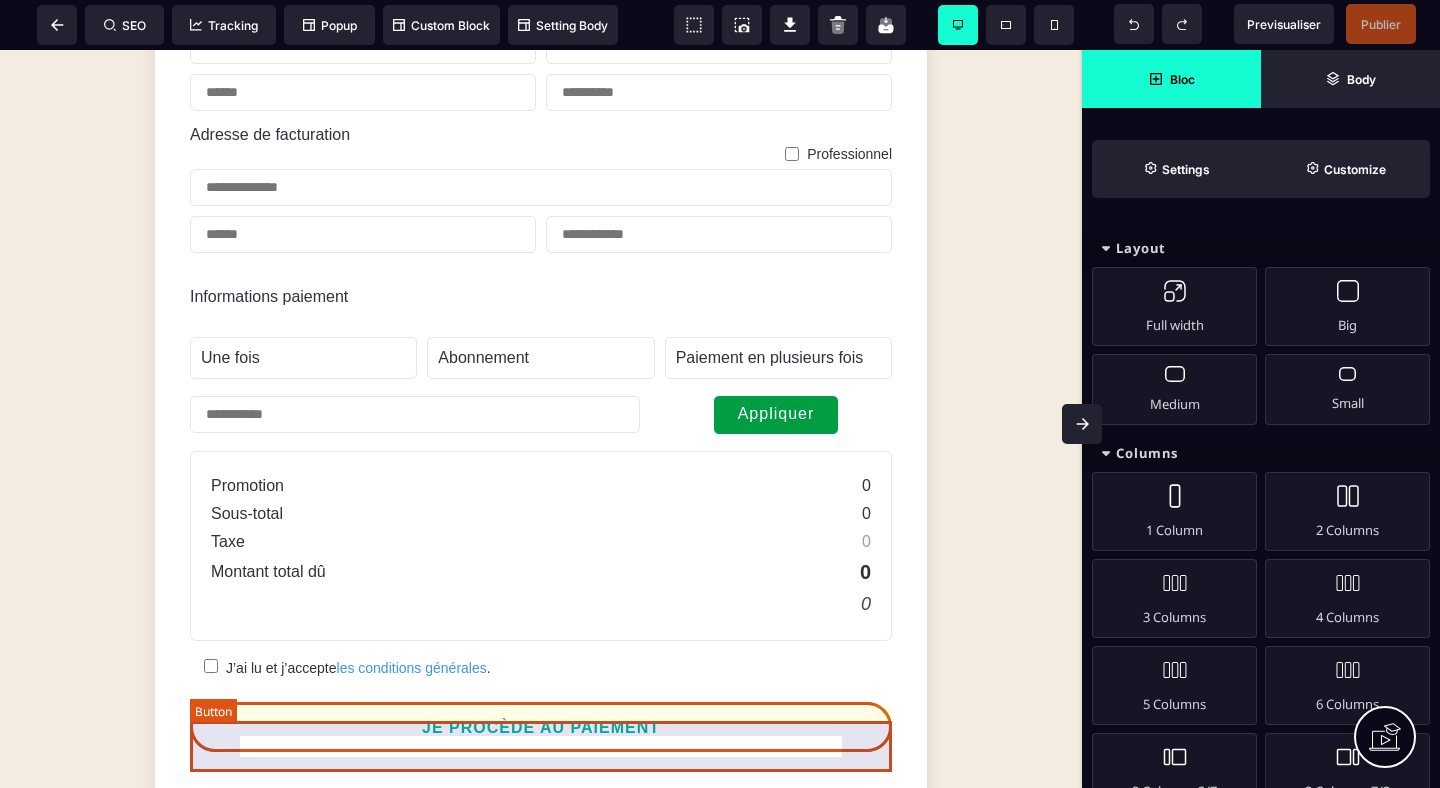 select on "******" 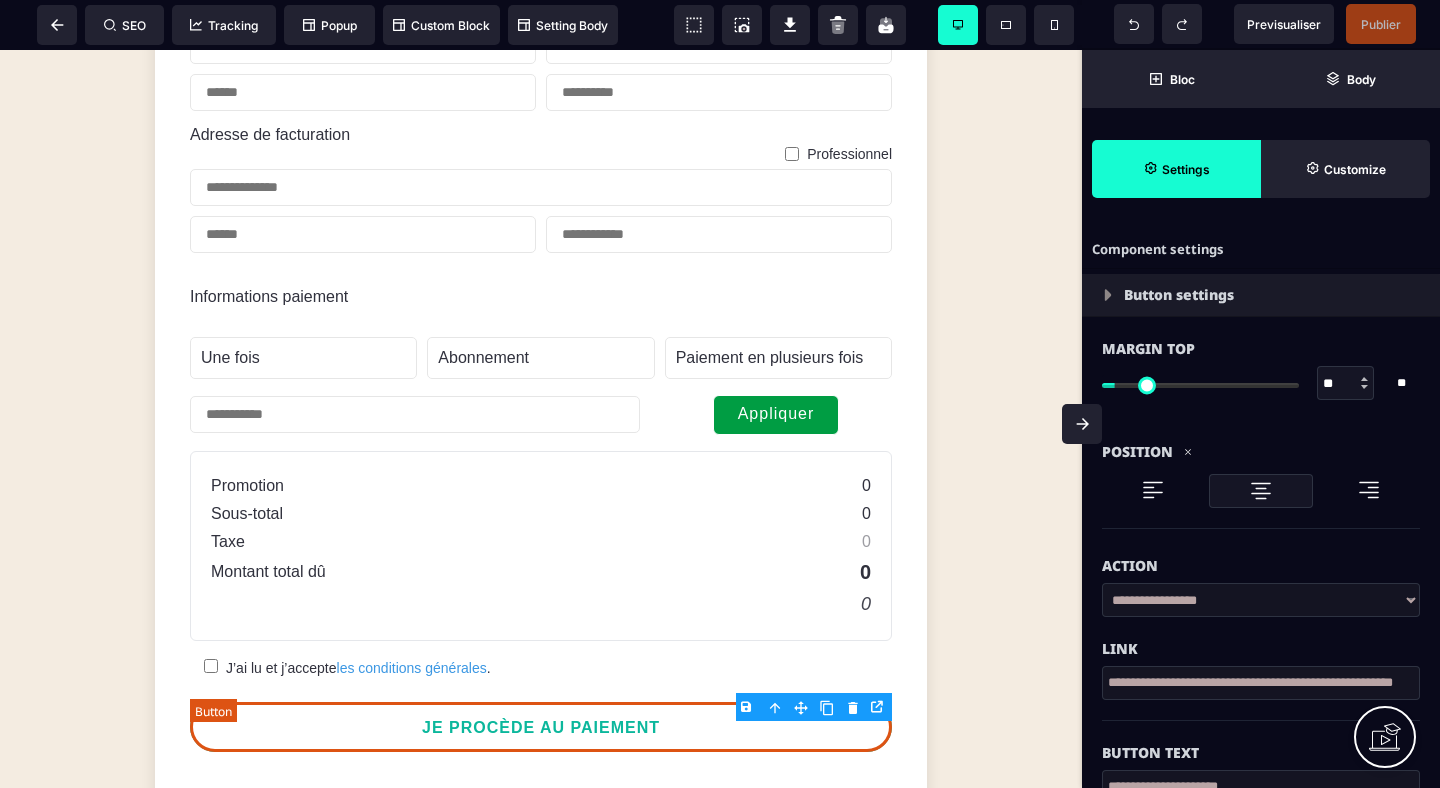 type on "**" 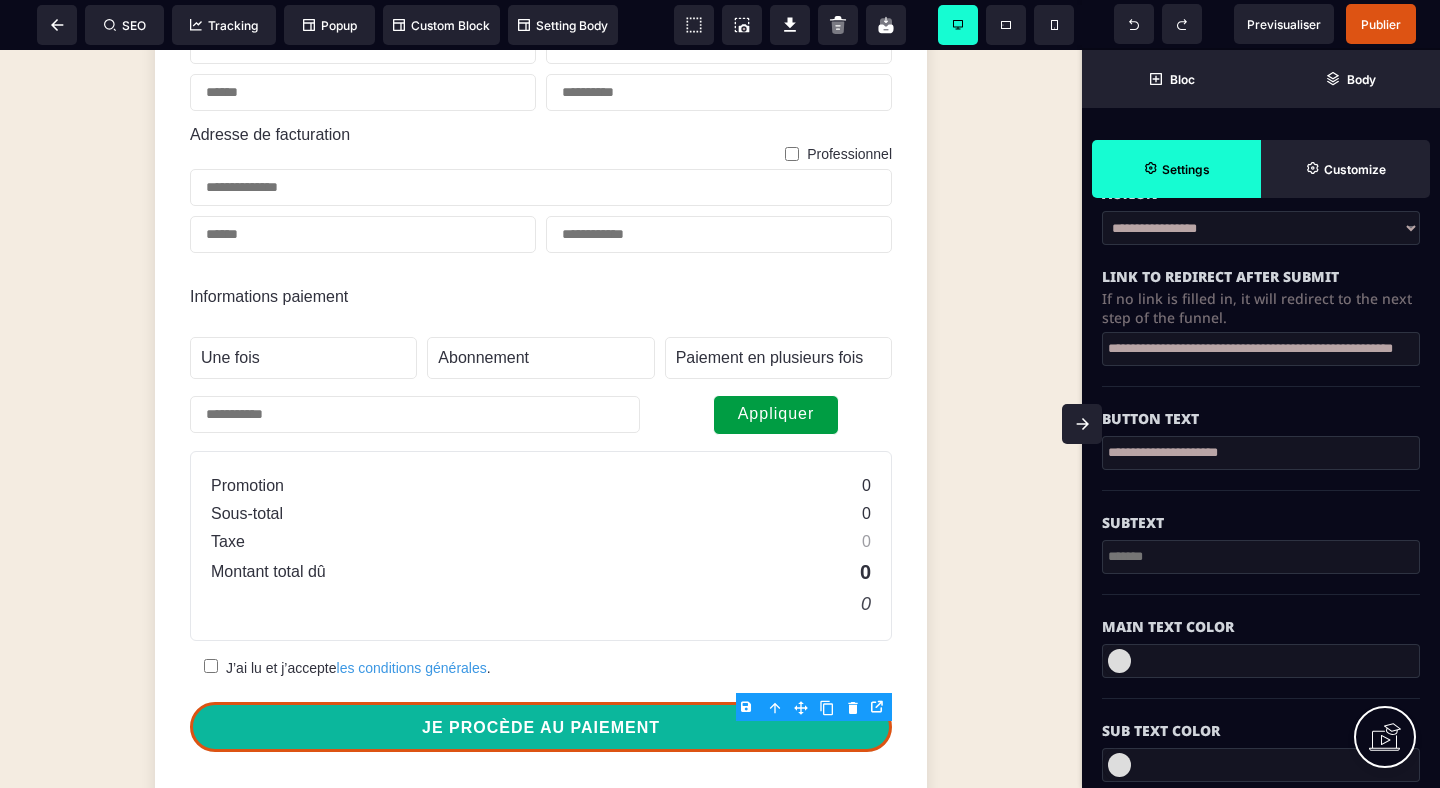 scroll, scrollTop: 391, scrollLeft: 0, axis: vertical 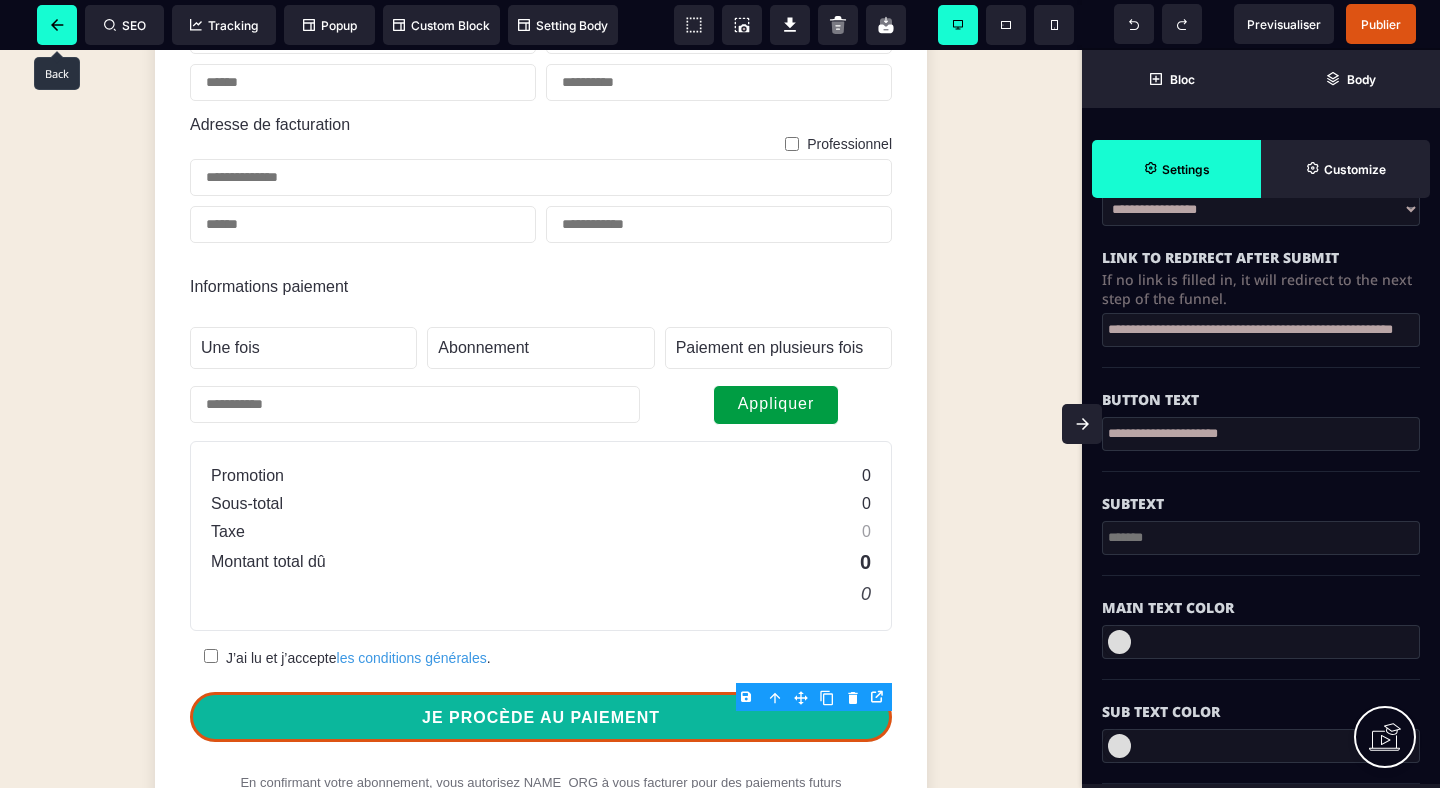 click at bounding box center [57, 25] 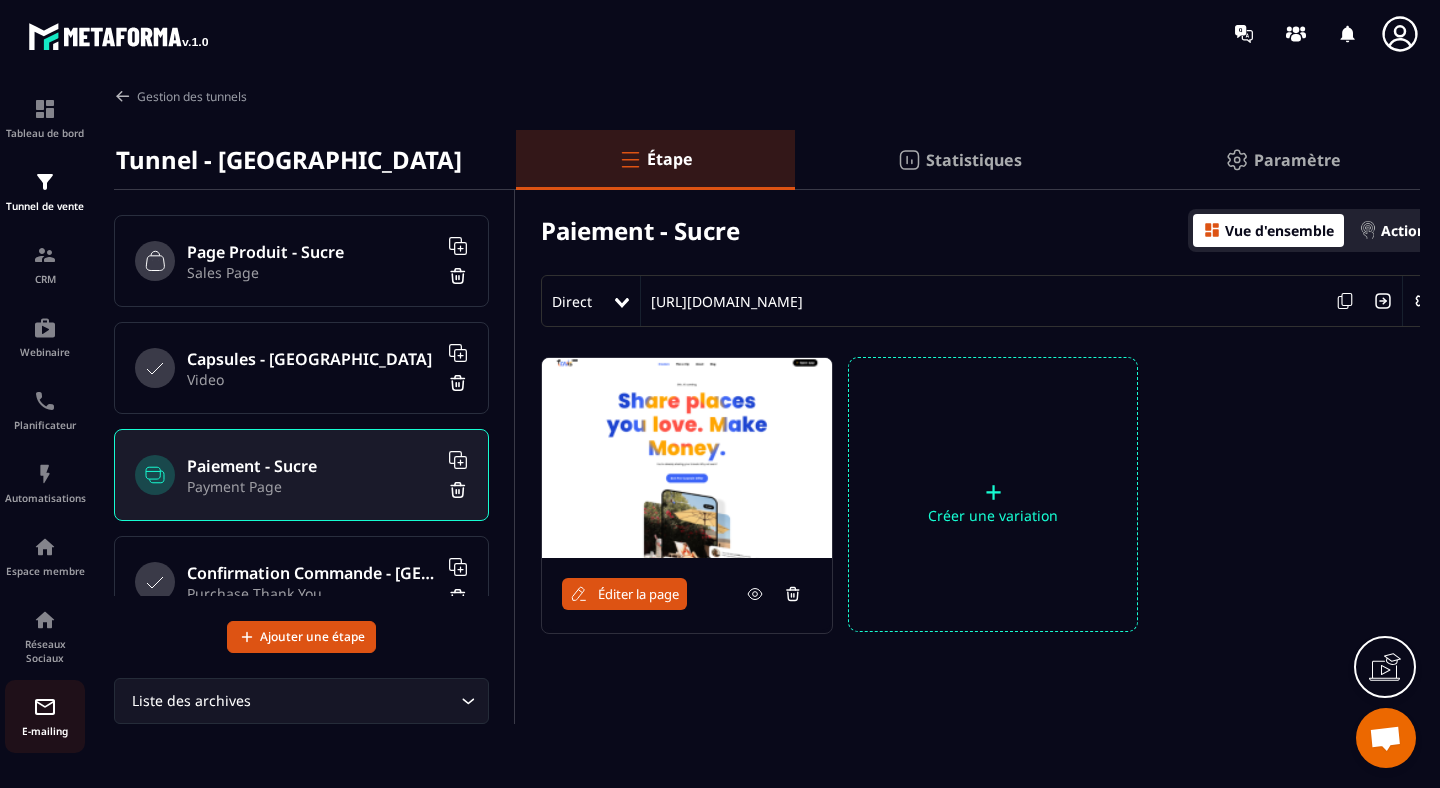 click on "E-mailing" at bounding box center (45, 716) 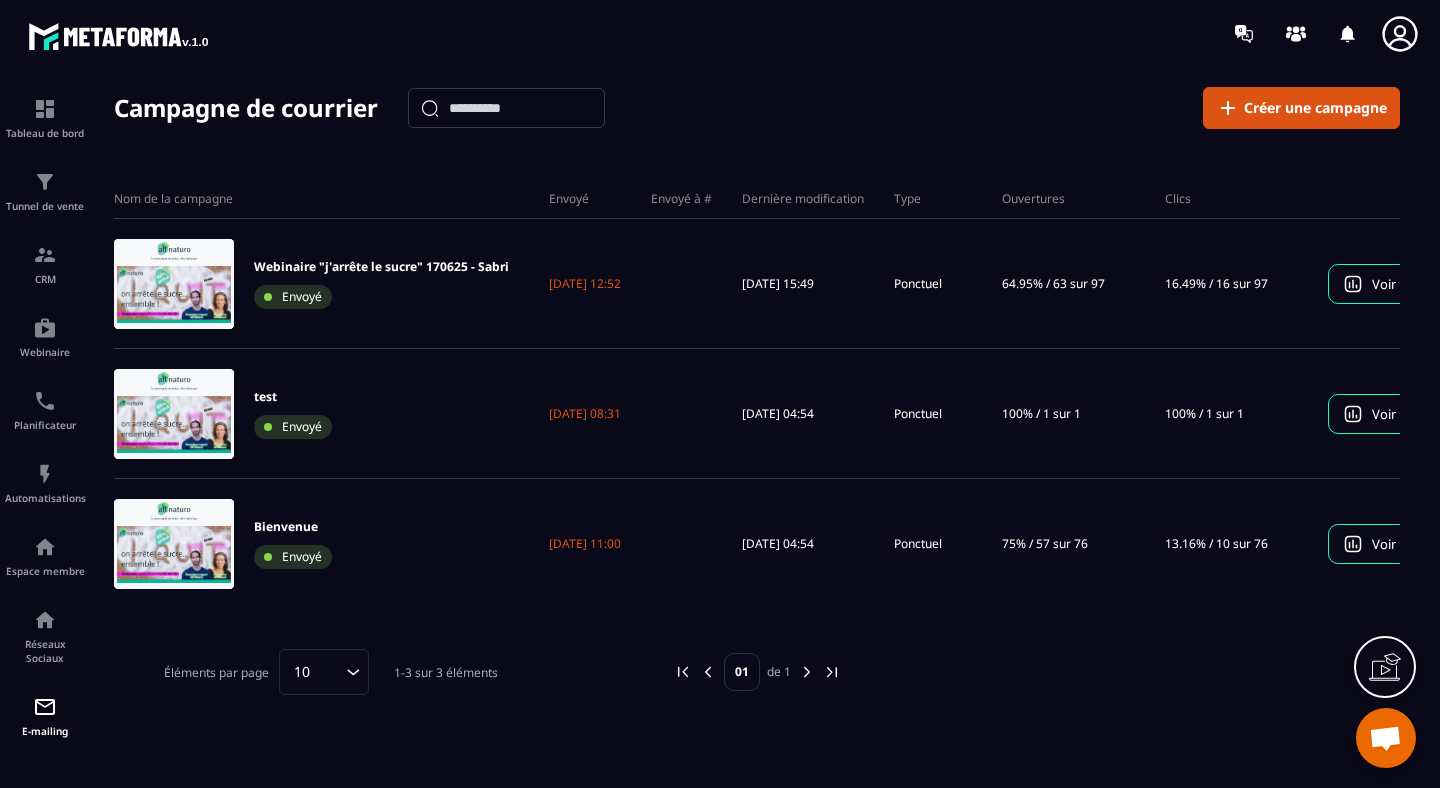 scroll, scrollTop: 0, scrollLeft: 0, axis: both 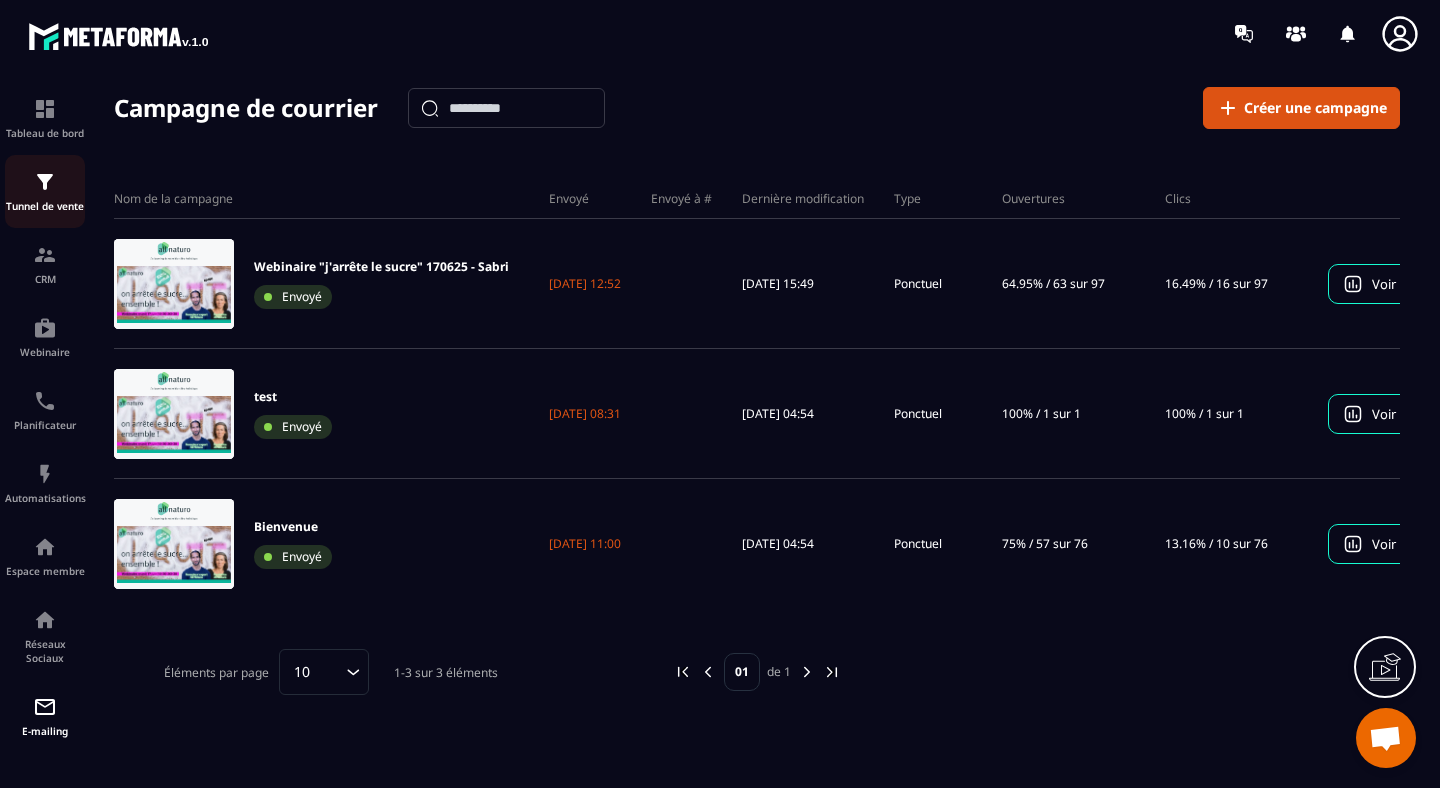 click on "Tunnel de vente" 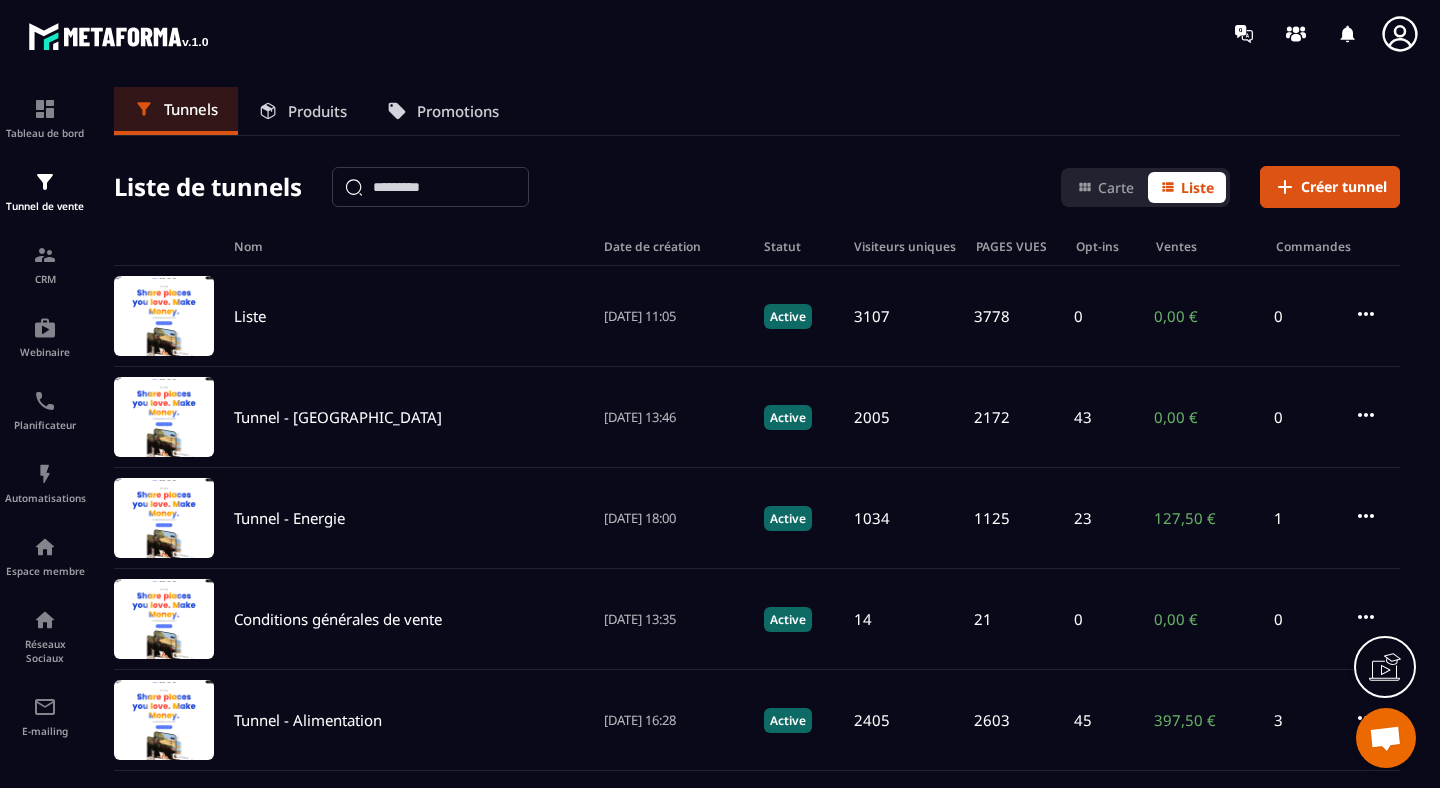 click on "Produits" at bounding box center (302, 111) 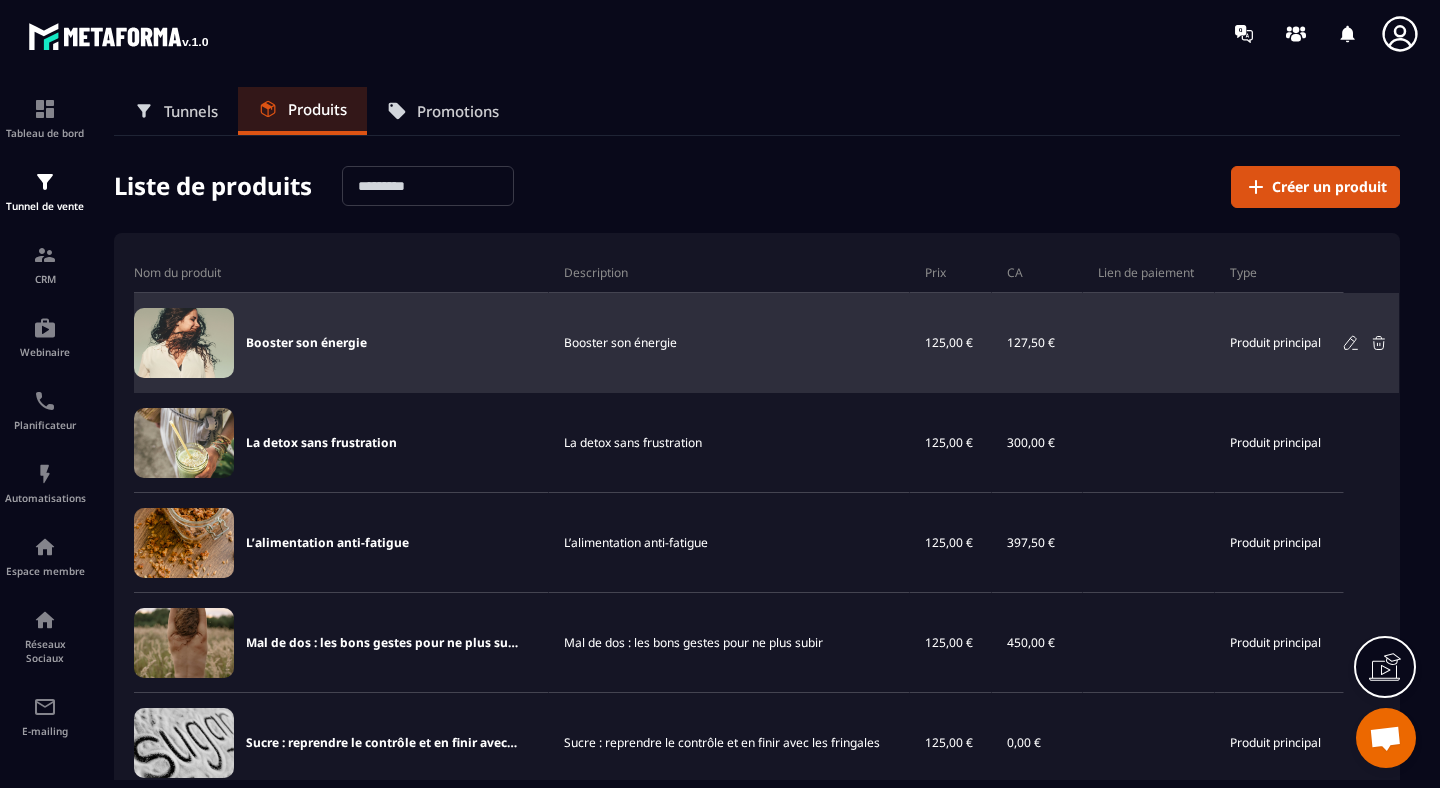 click on "Booster son énergie" at bounding box center (341, 343) 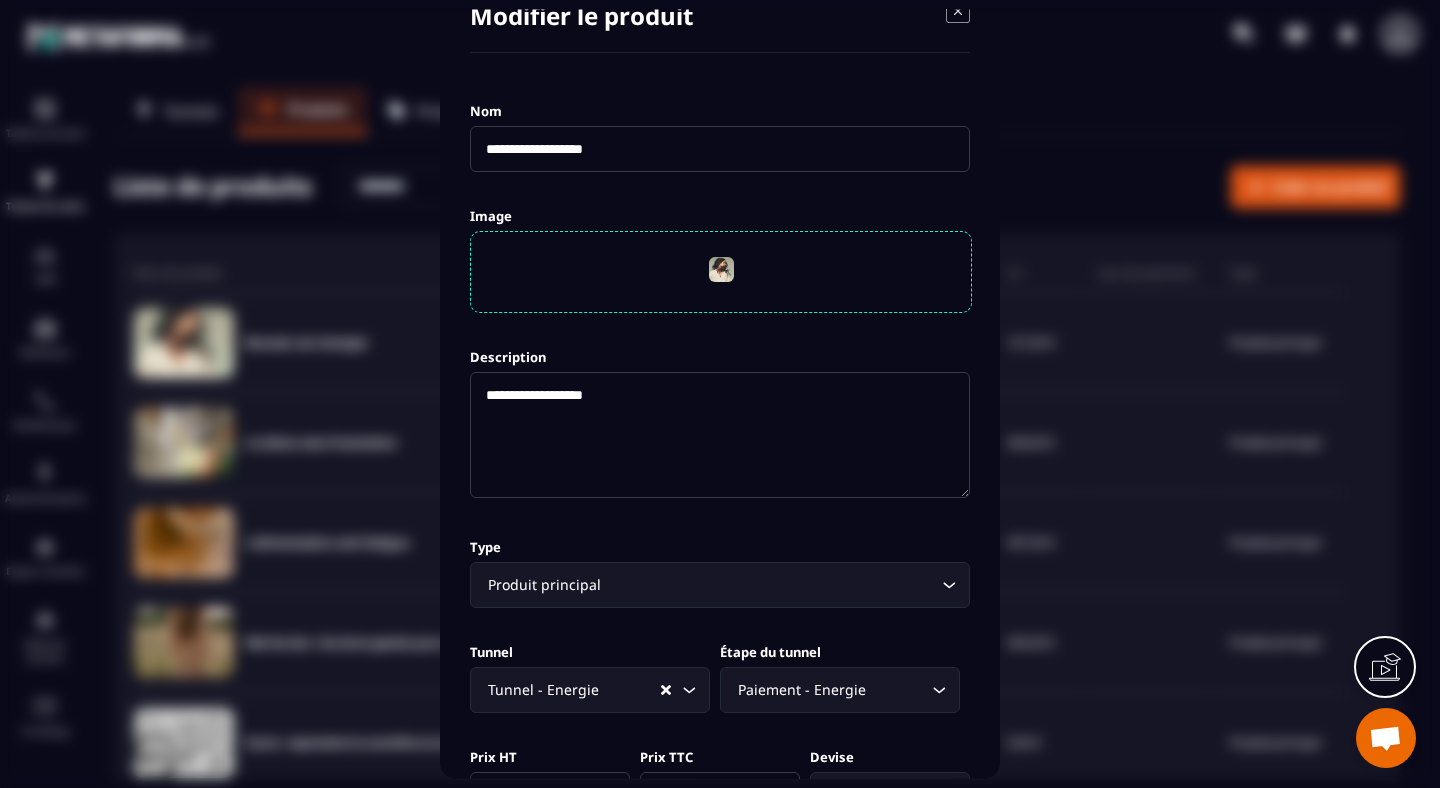 scroll, scrollTop: 0, scrollLeft: 0, axis: both 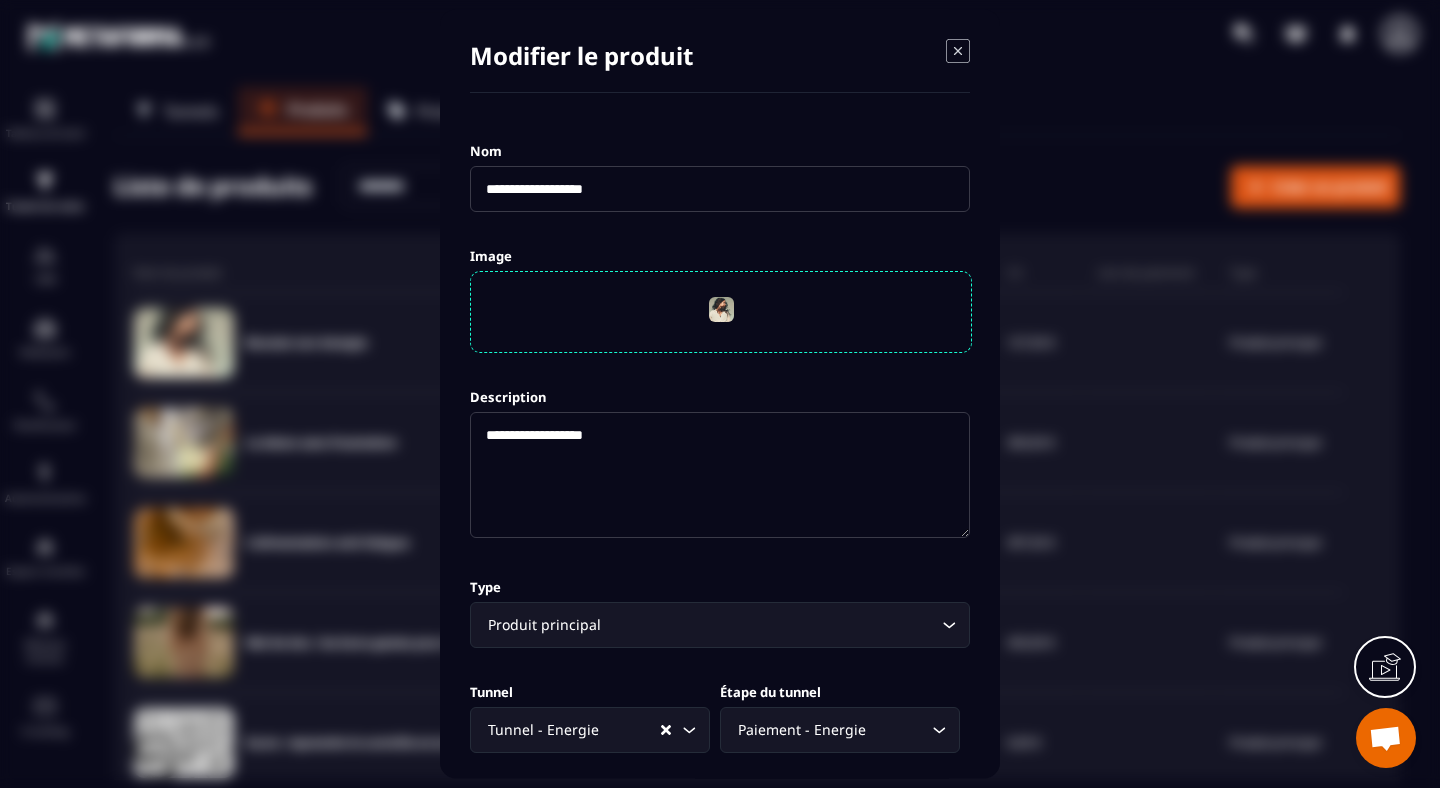 click at bounding box center (720, 394) 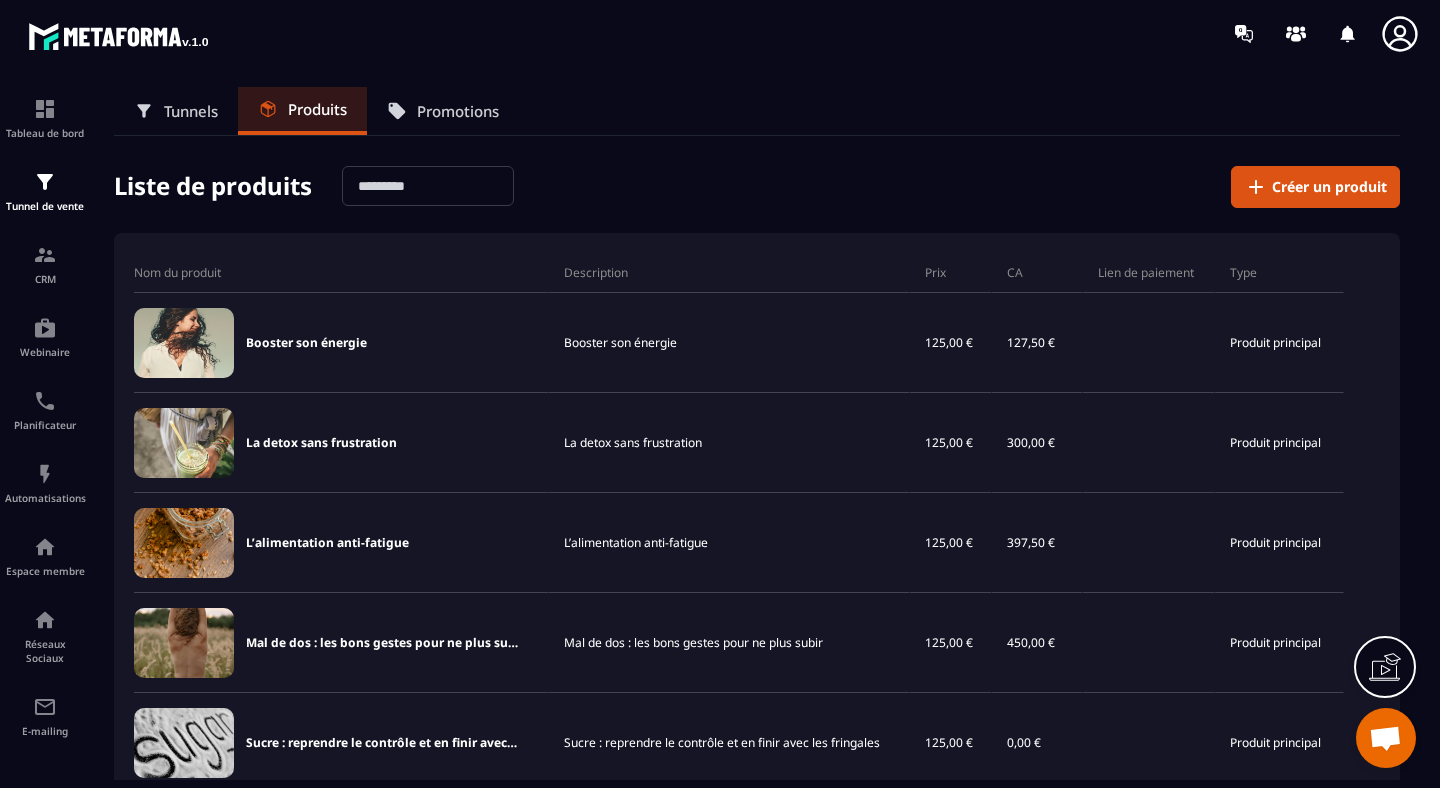 click 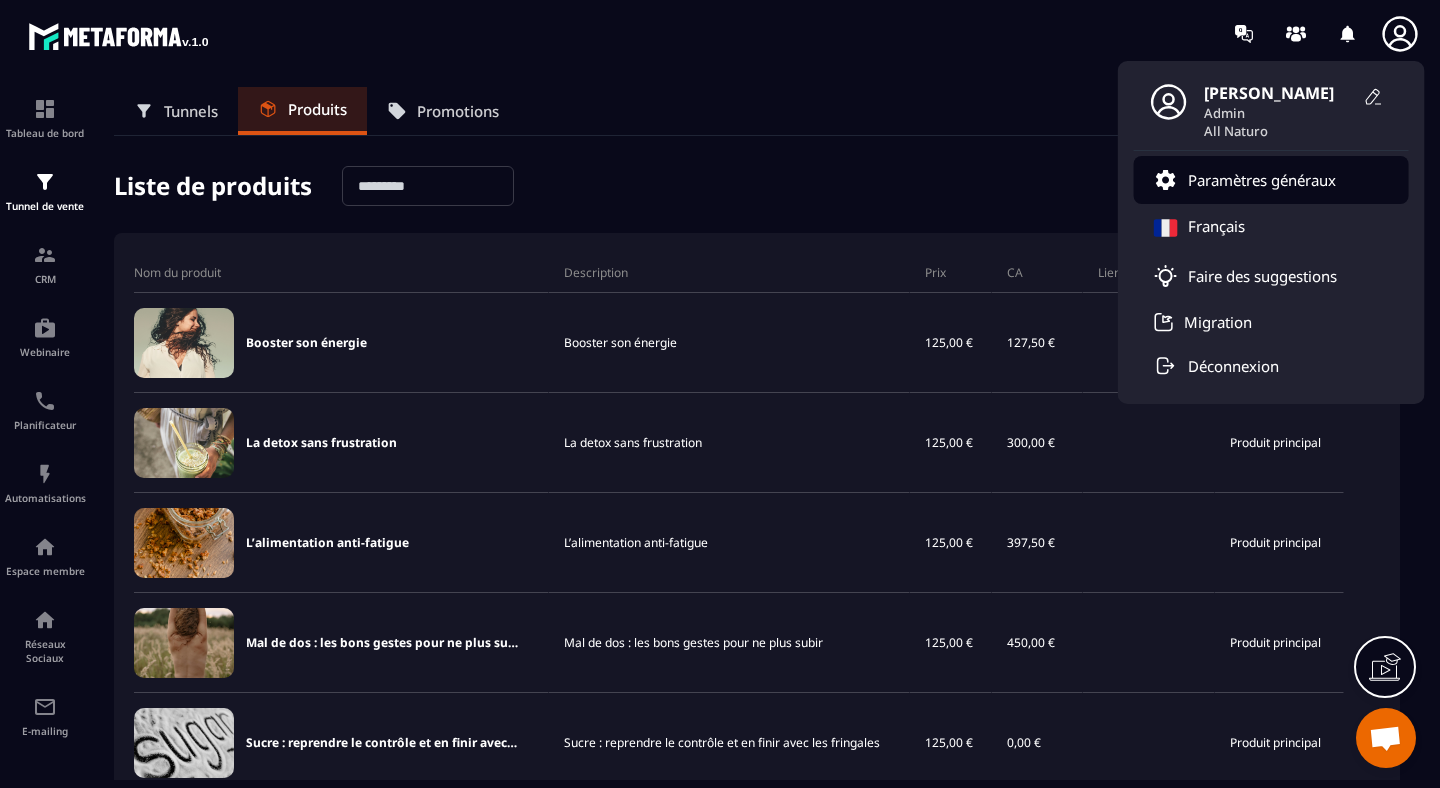 click on "Paramètres généraux" at bounding box center (1262, 180) 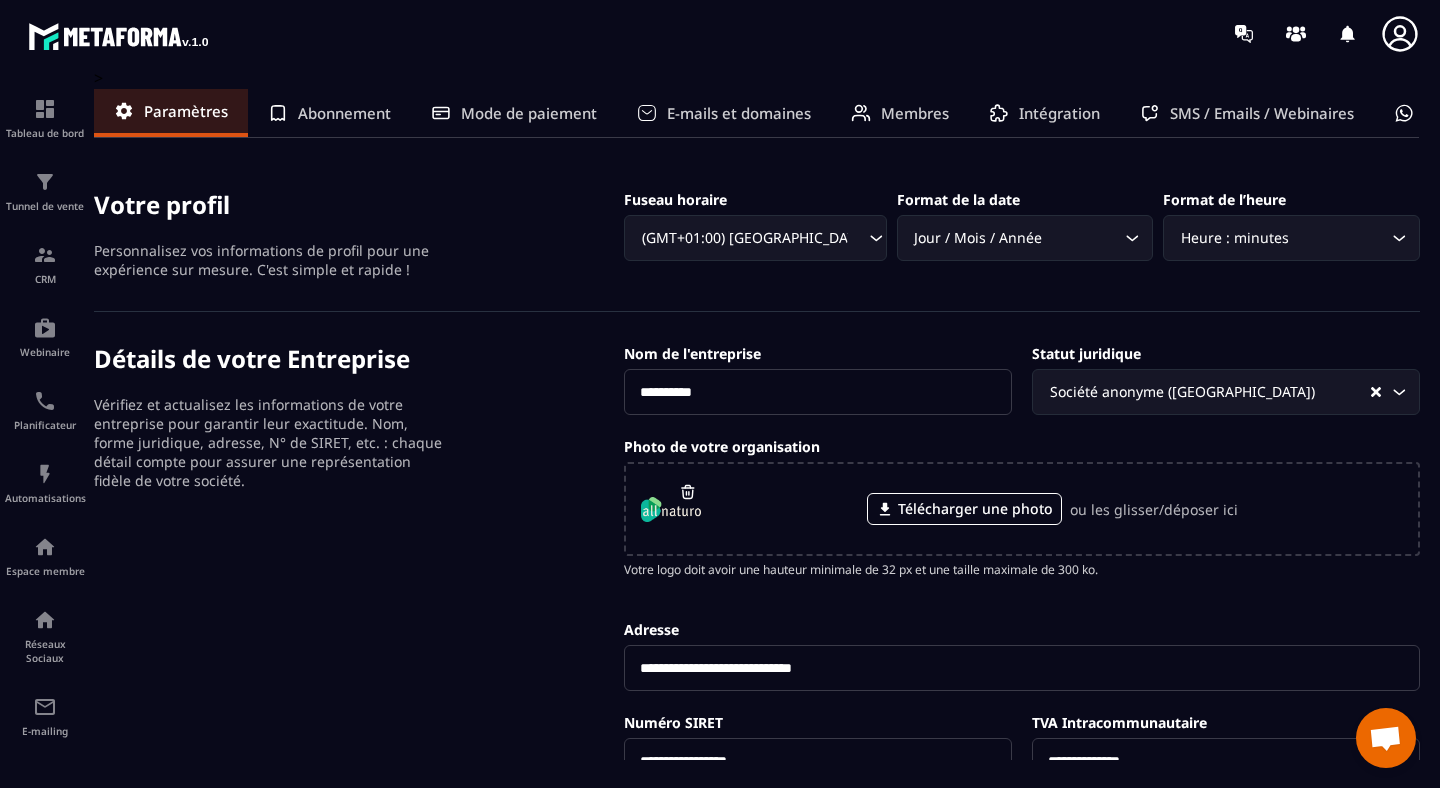 click on "E-mails et domaines" 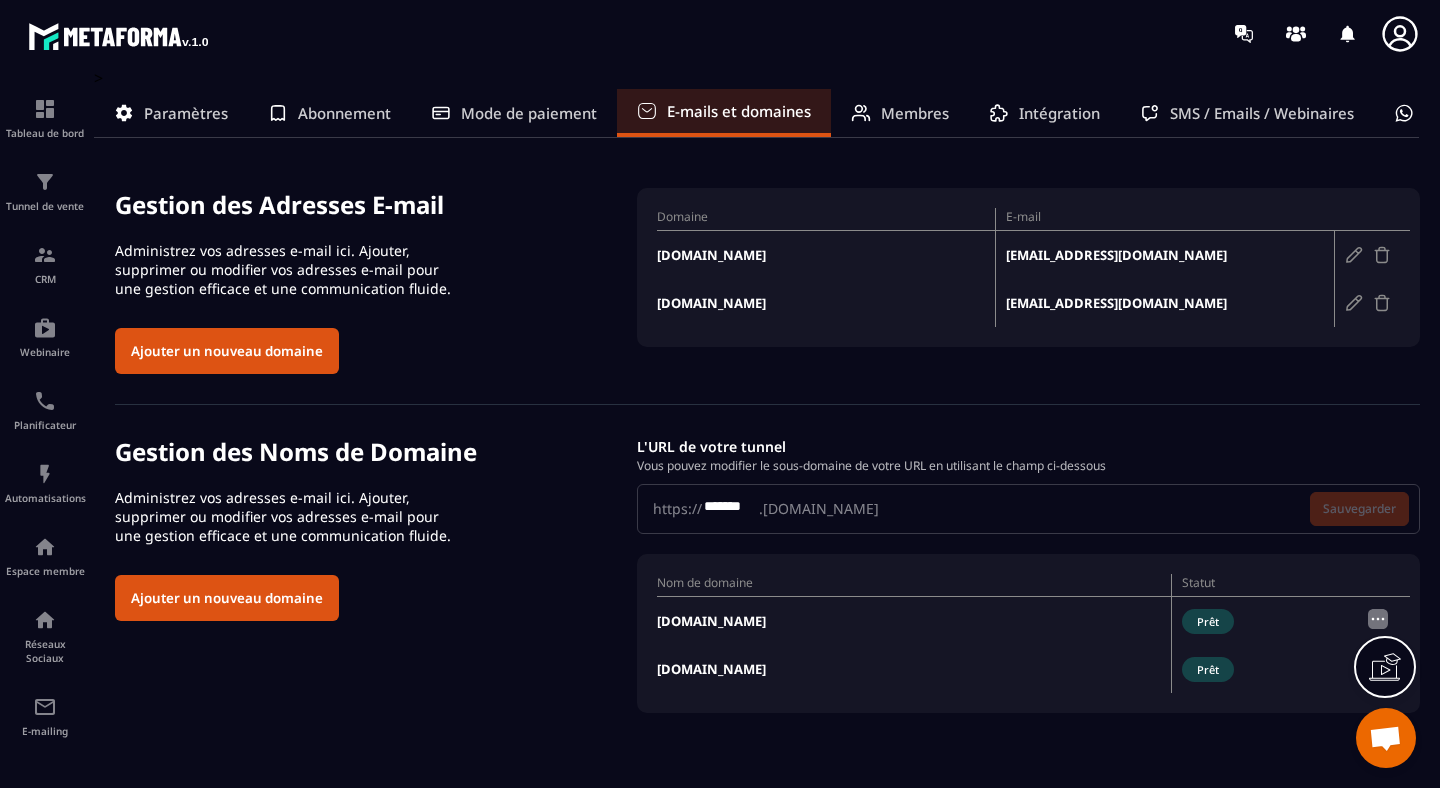 click at bounding box center [1354, 303] 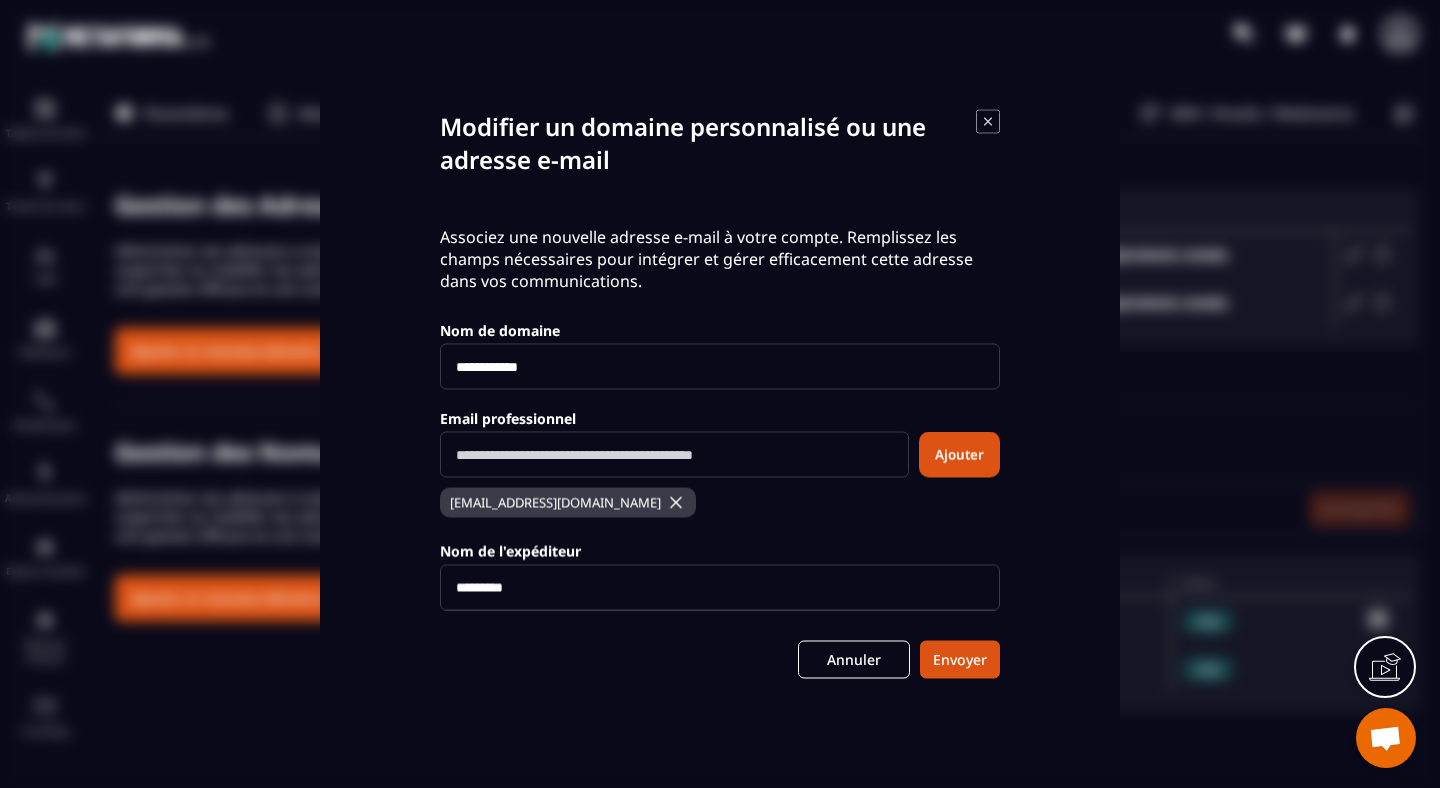 scroll, scrollTop: 0, scrollLeft: 0, axis: both 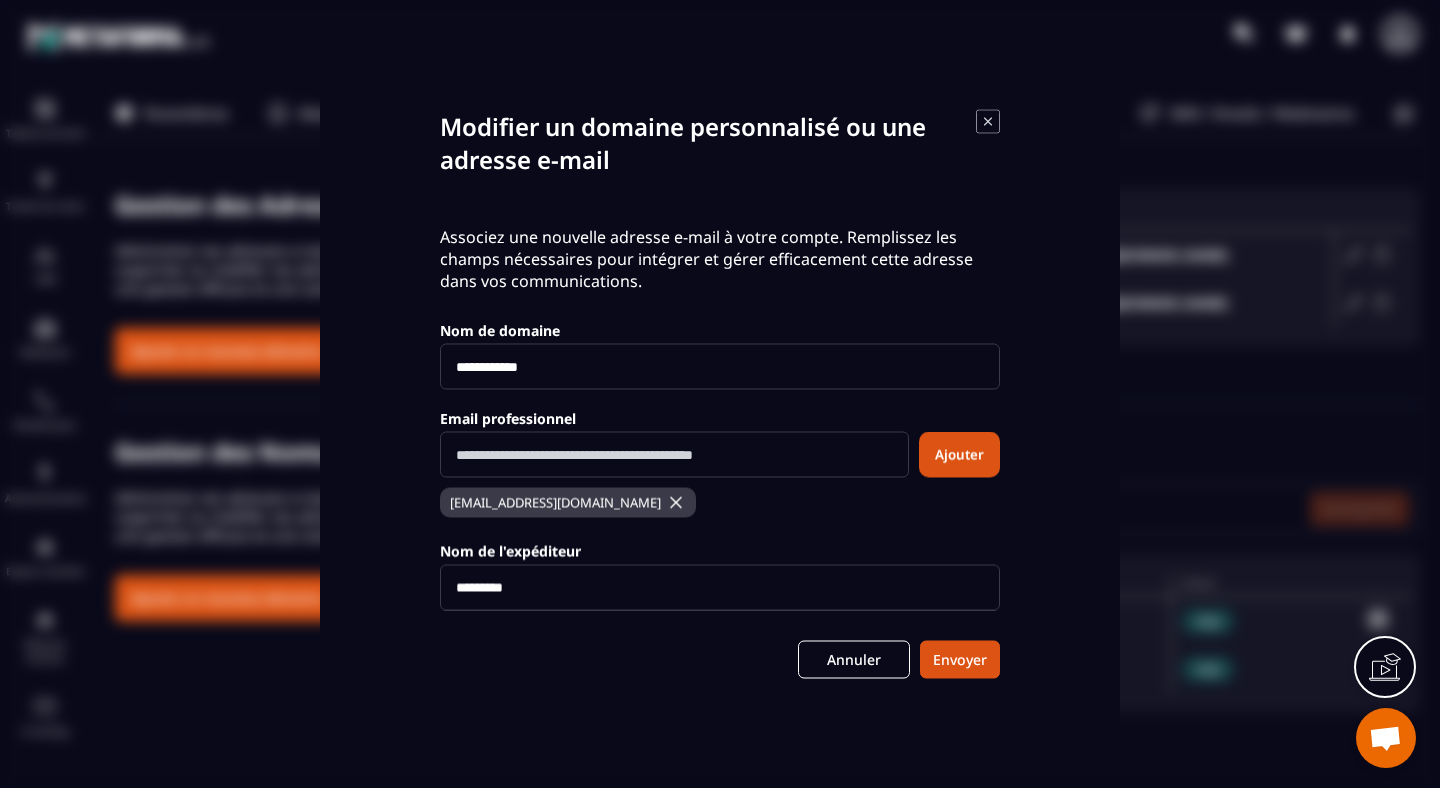 click 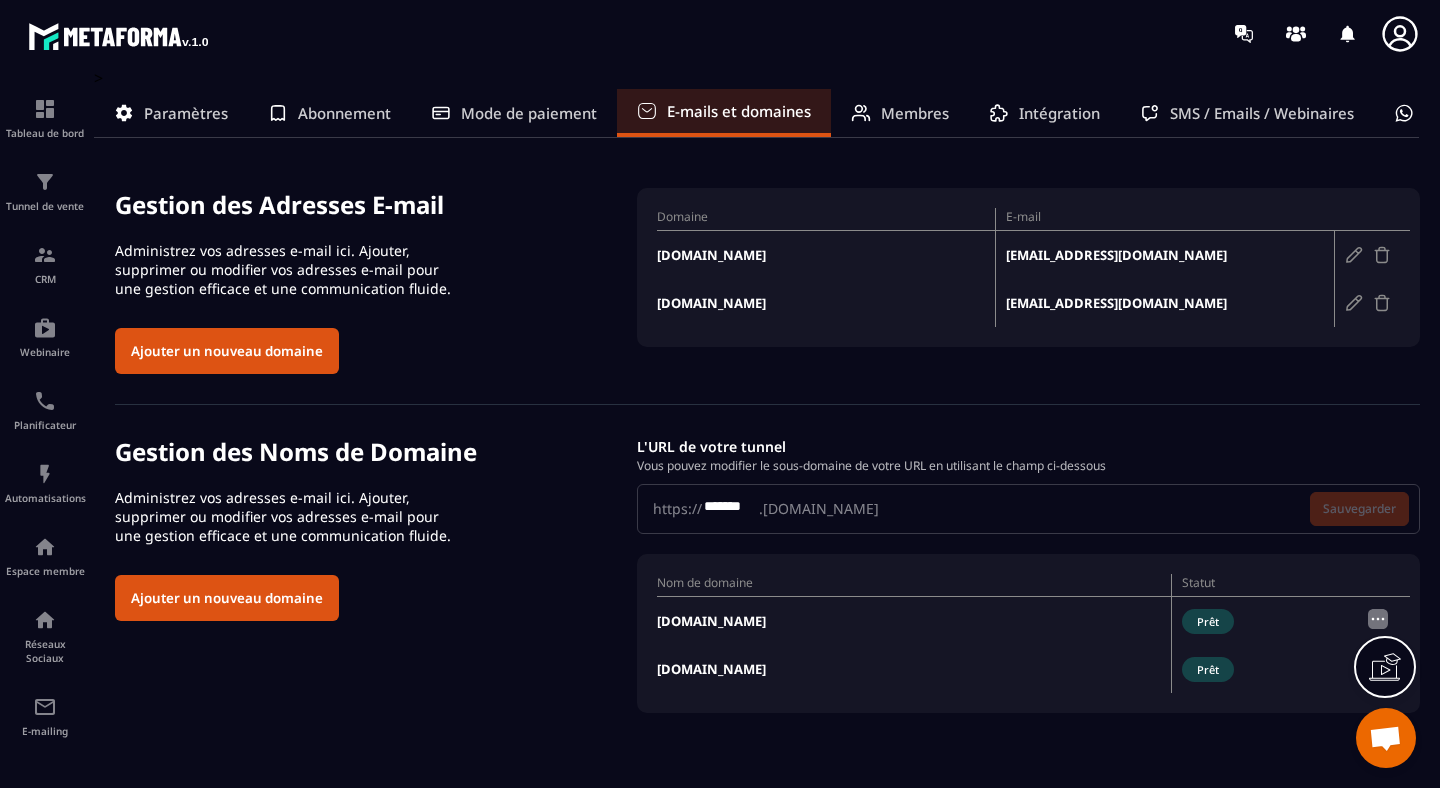 click at bounding box center (1354, 303) 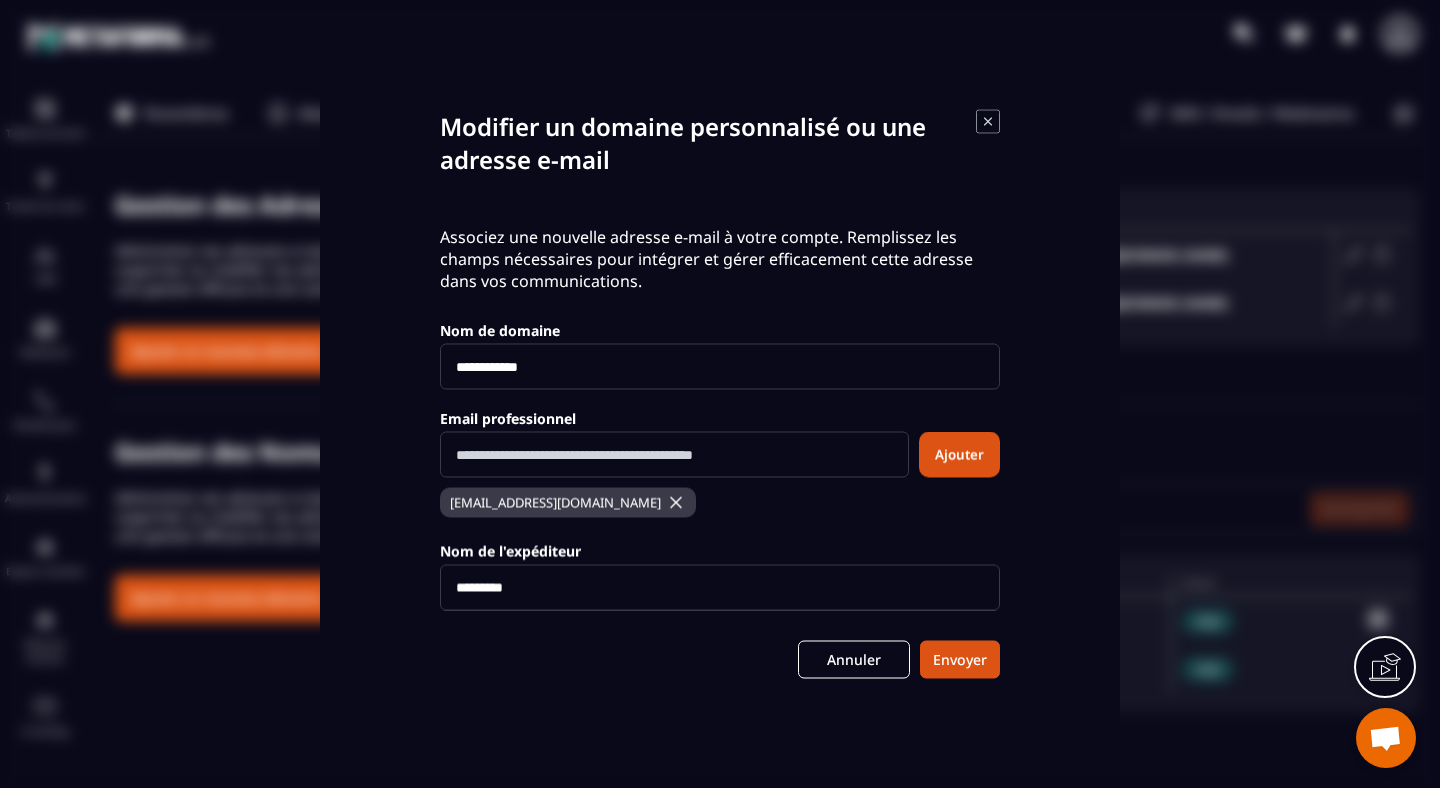 scroll, scrollTop: 5, scrollLeft: 0, axis: vertical 